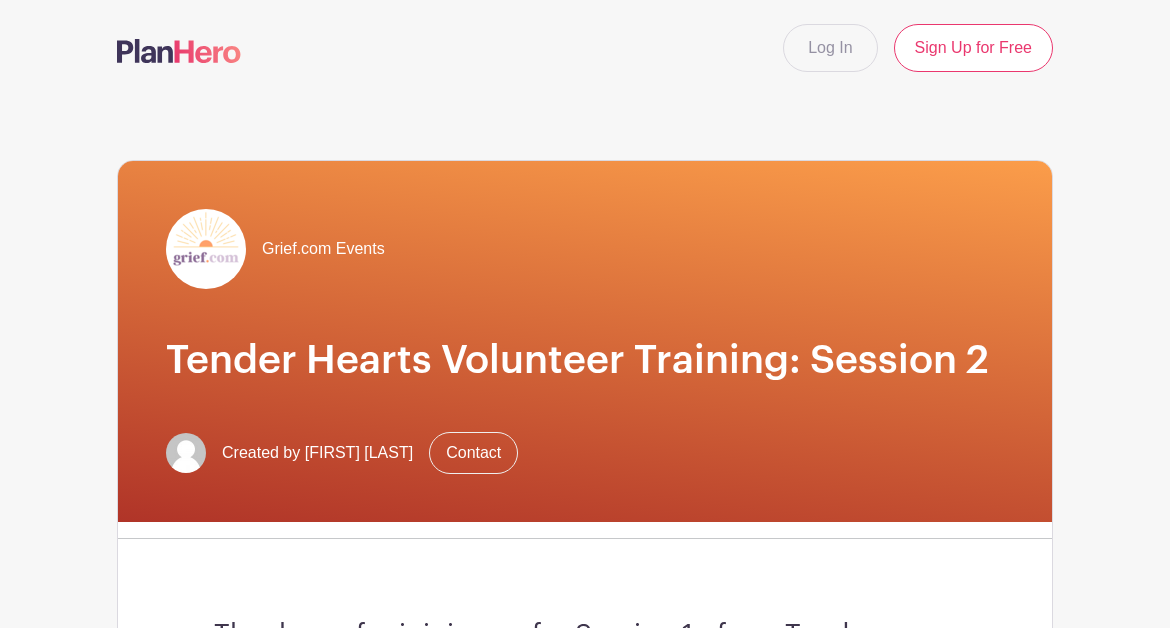 scroll, scrollTop: 0, scrollLeft: 0, axis: both 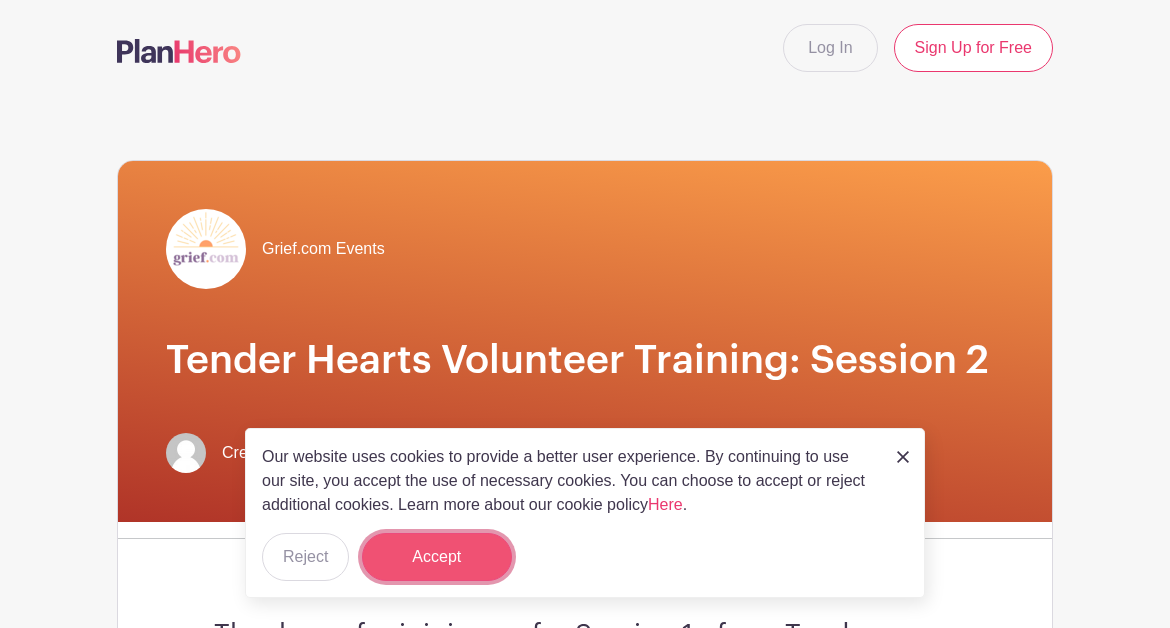 click on "Accept" at bounding box center [437, 557] 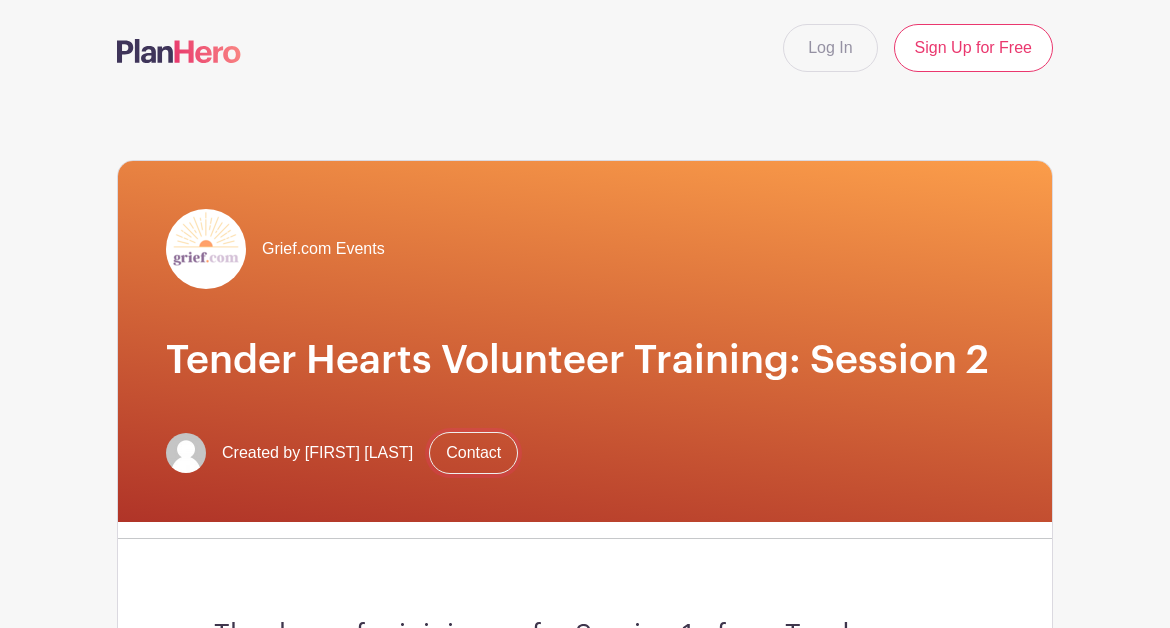 click on "Contact" at bounding box center [473, 453] 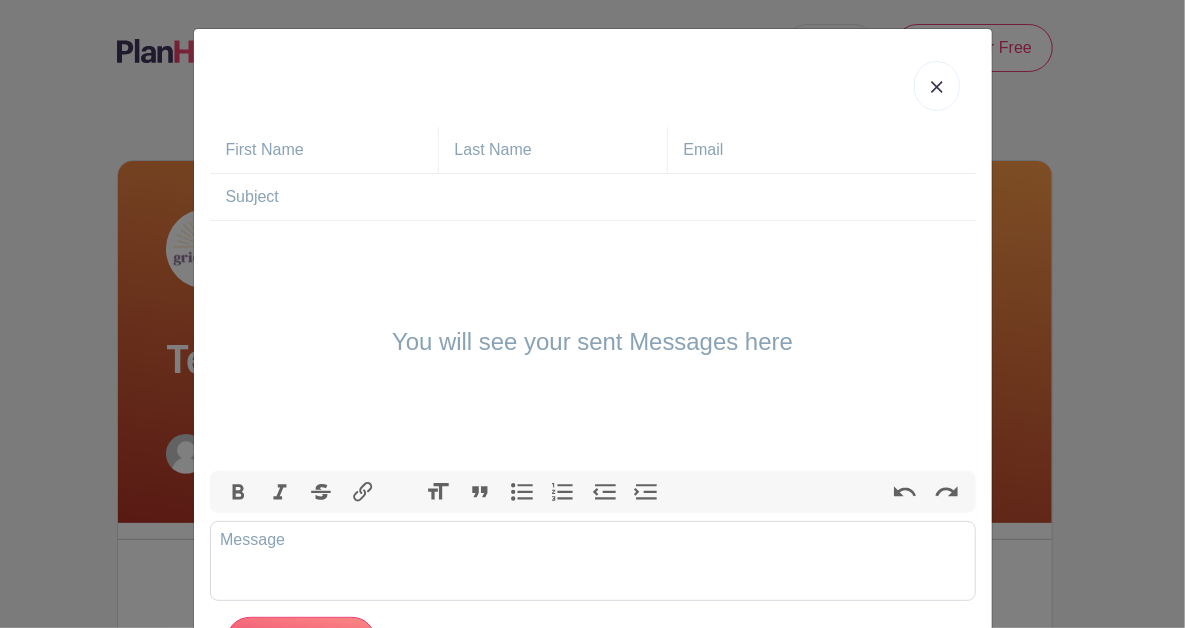 click at bounding box center (937, 86) 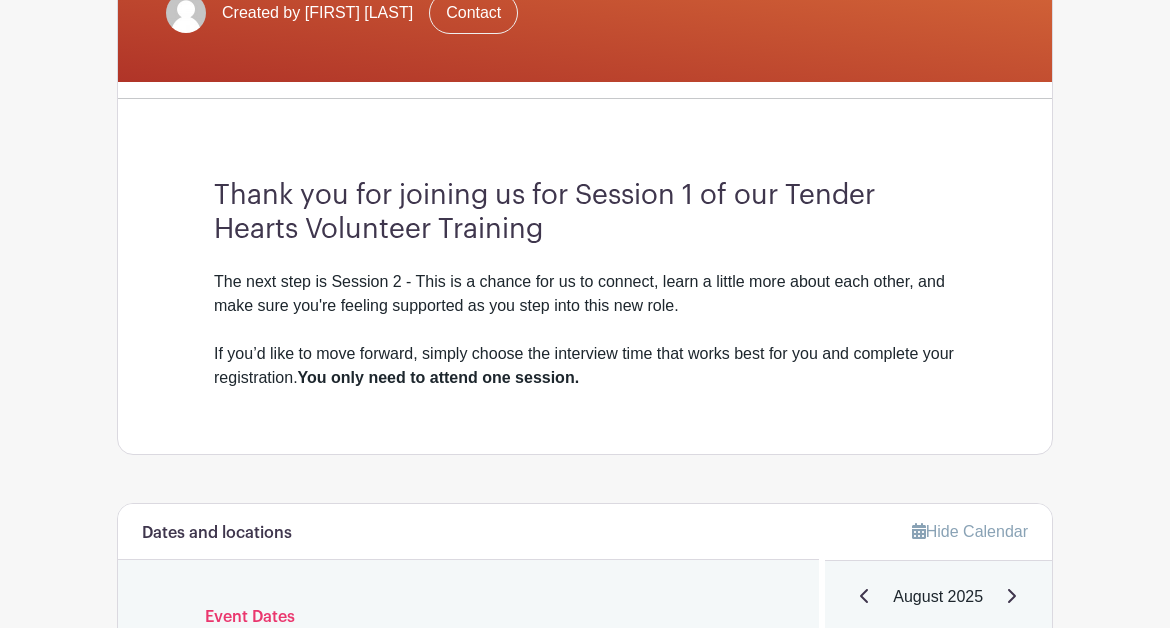 scroll, scrollTop: 442, scrollLeft: 0, axis: vertical 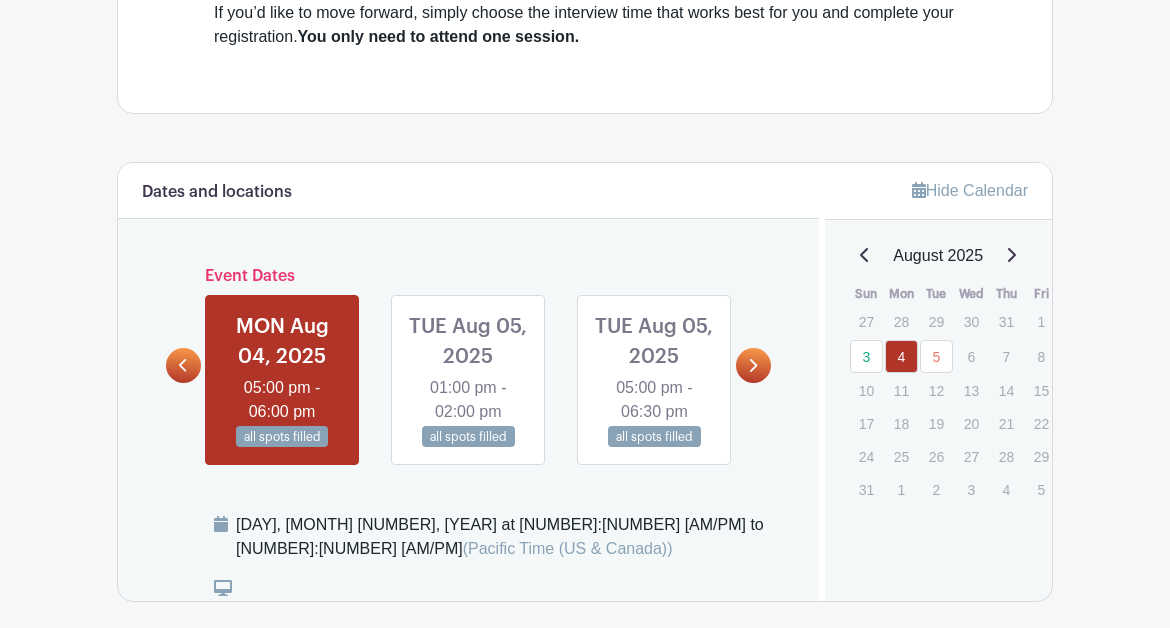 click at bounding box center [753, 365] 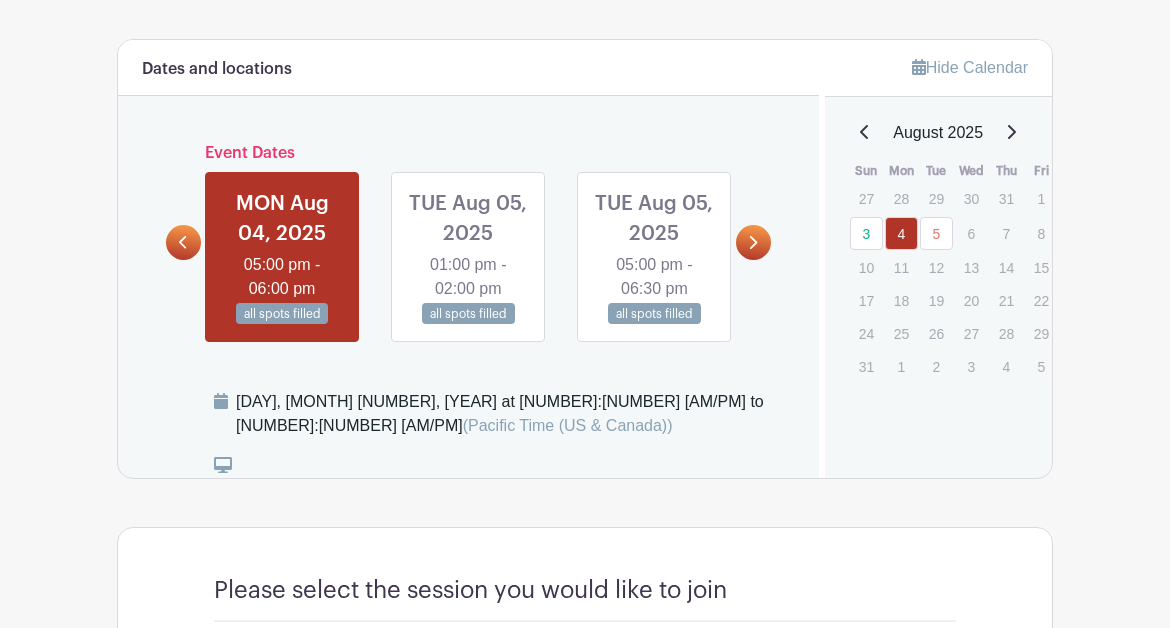 scroll, scrollTop: 896, scrollLeft: 0, axis: vertical 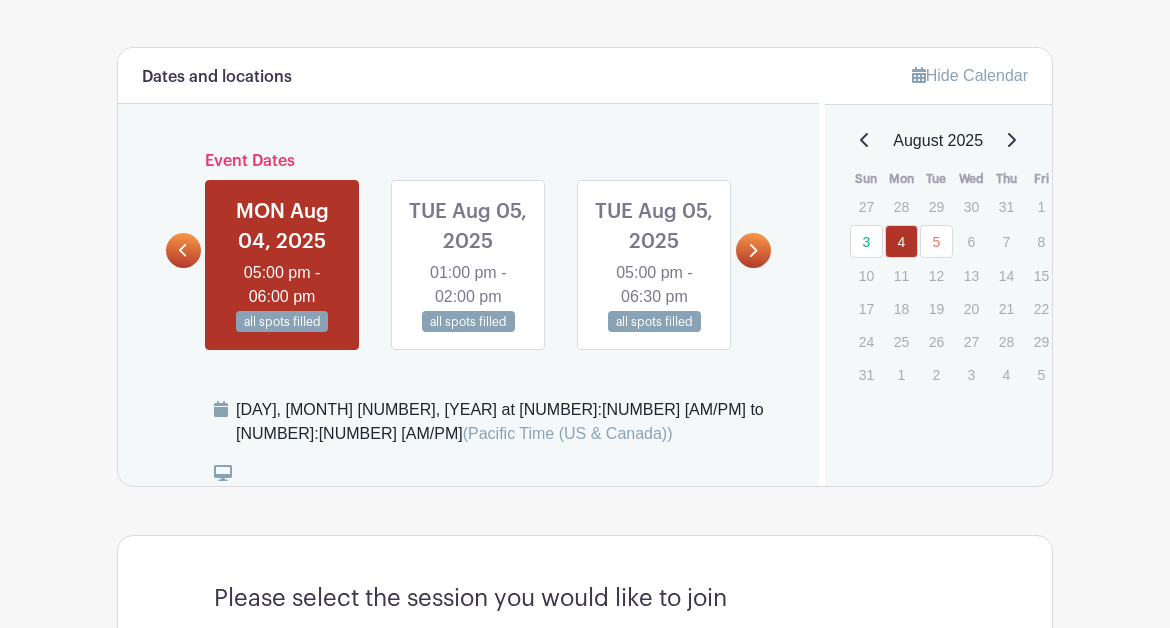click on "6" at bounding box center (971, 241) 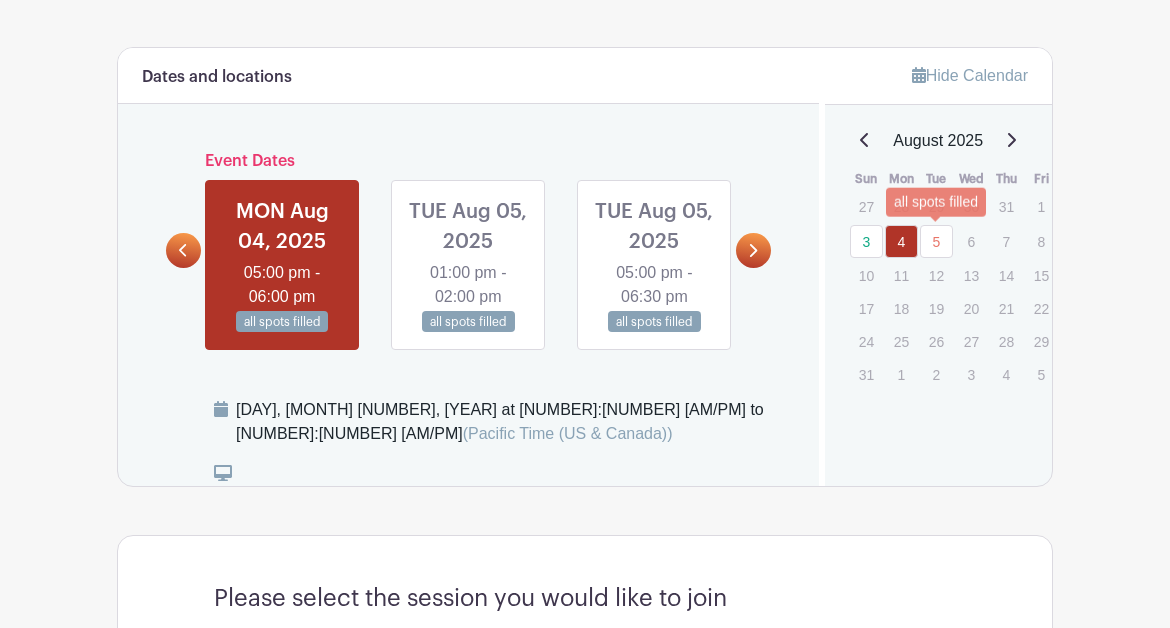 click on "5" at bounding box center [936, 241] 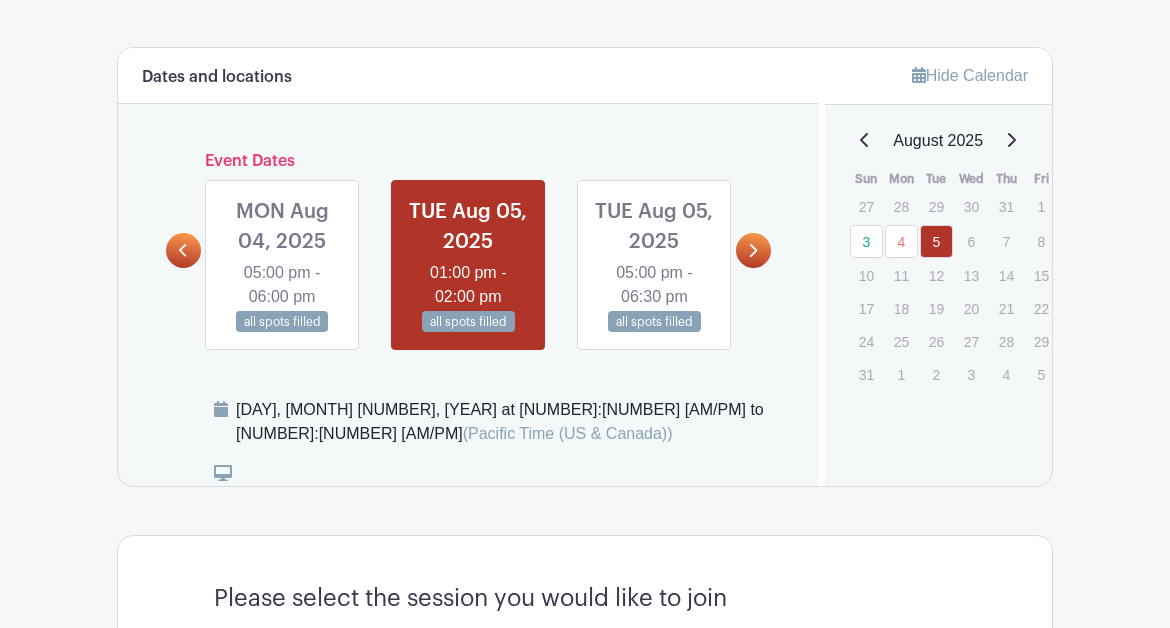 click on "6" at bounding box center (971, 241) 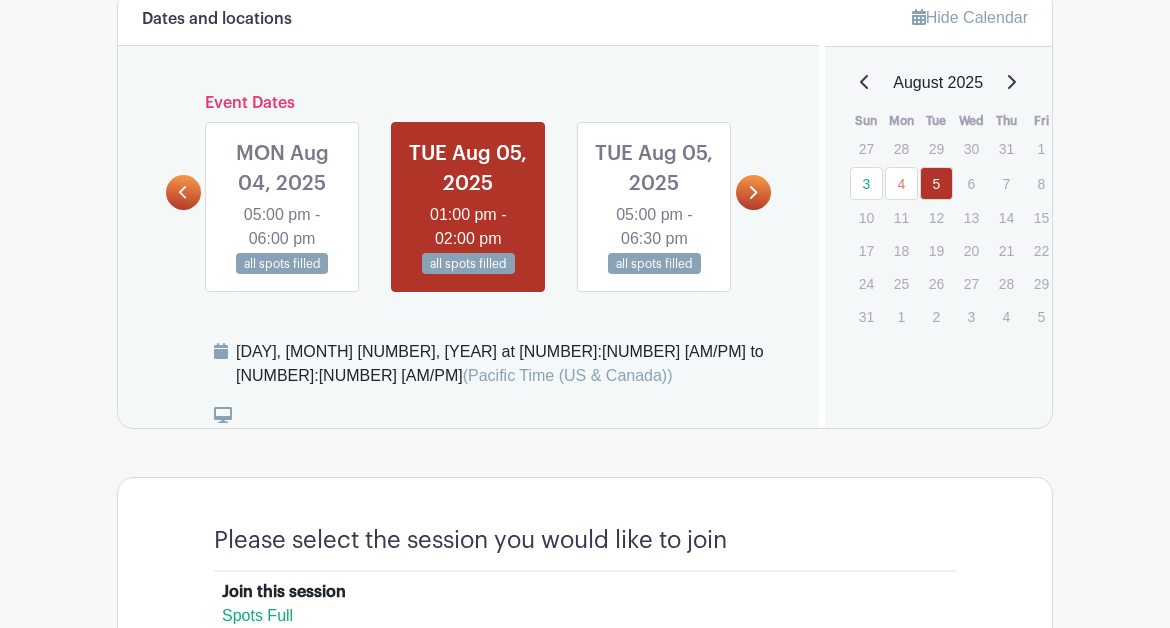 scroll, scrollTop: 996, scrollLeft: 0, axis: vertical 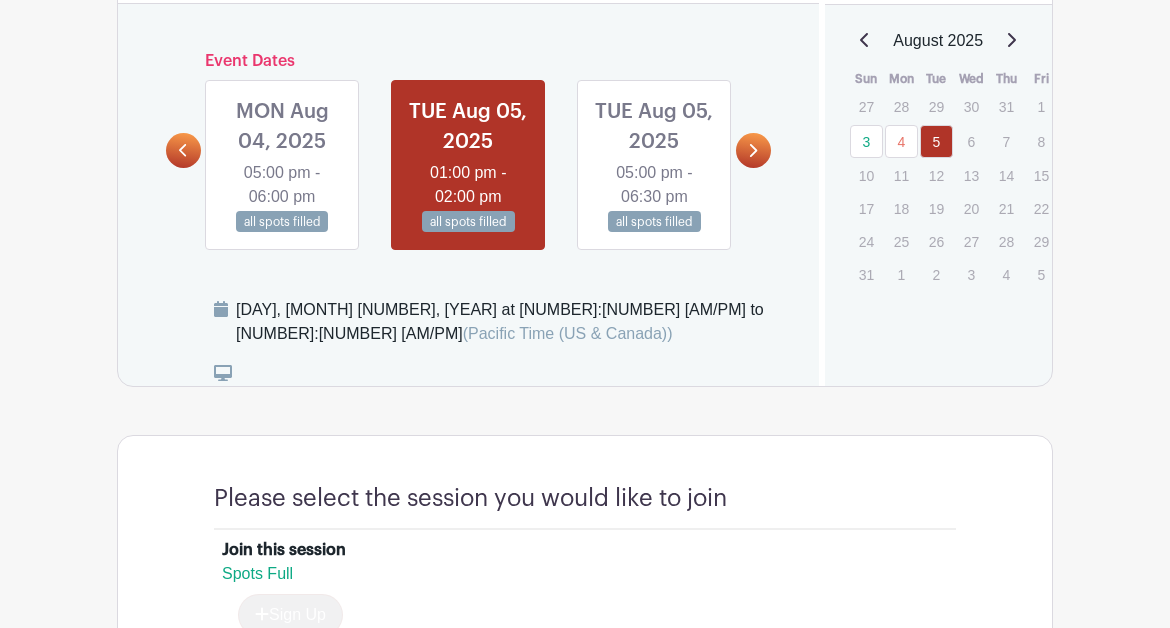 click on "6" at bounding box center [971, 141] 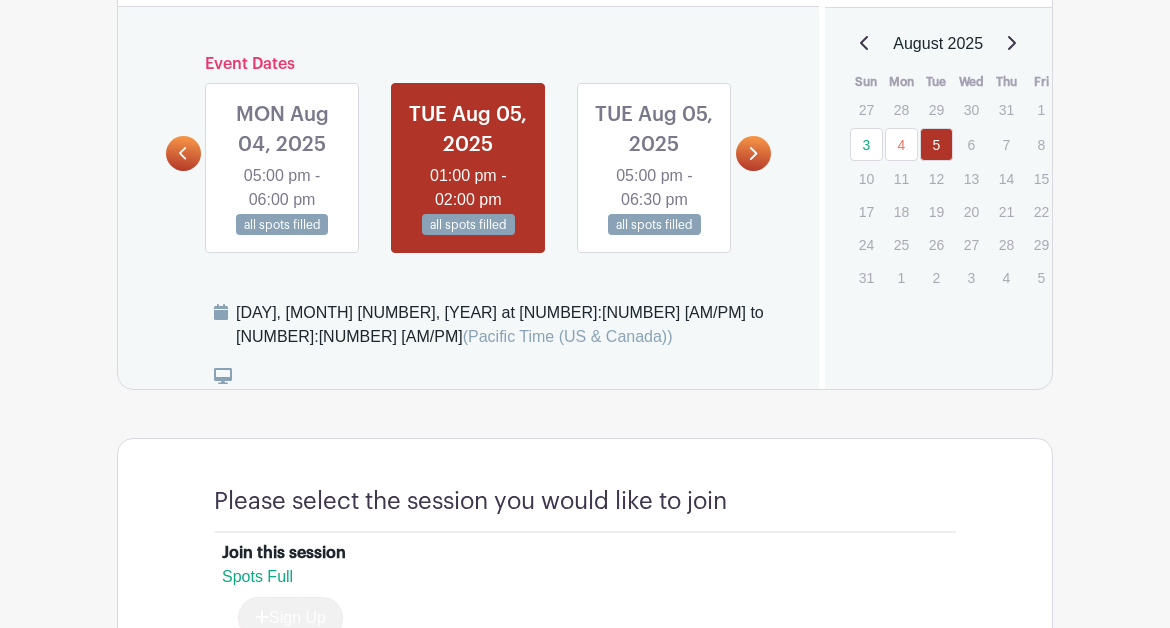 scroll, scrollTop: 984, scrollLeft: 0, axis: vertical 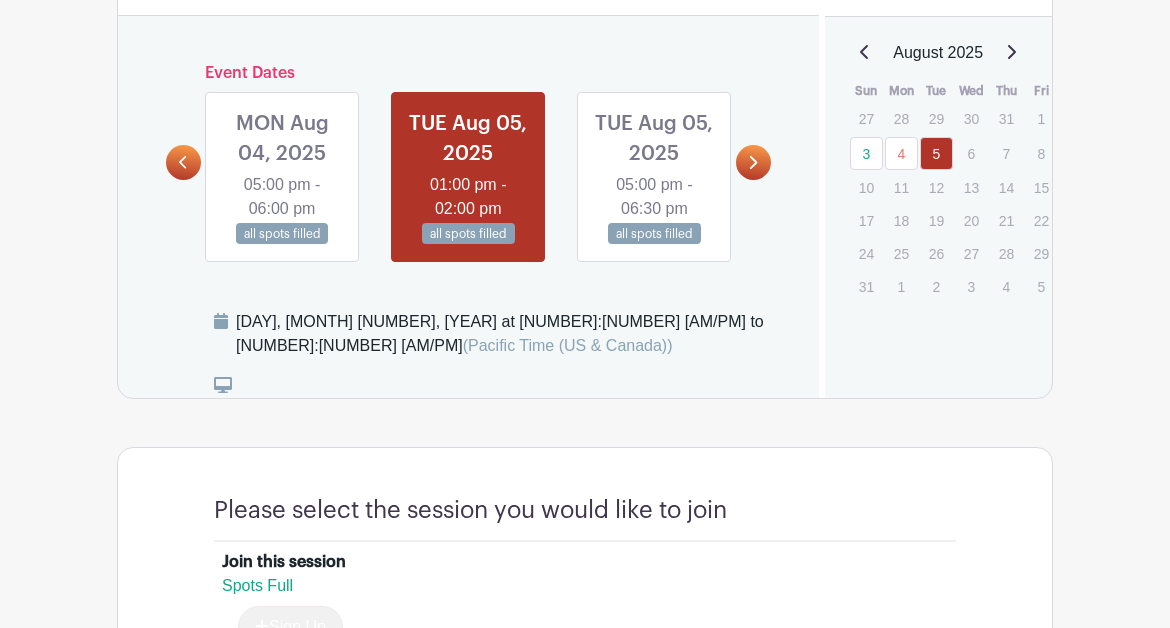 click 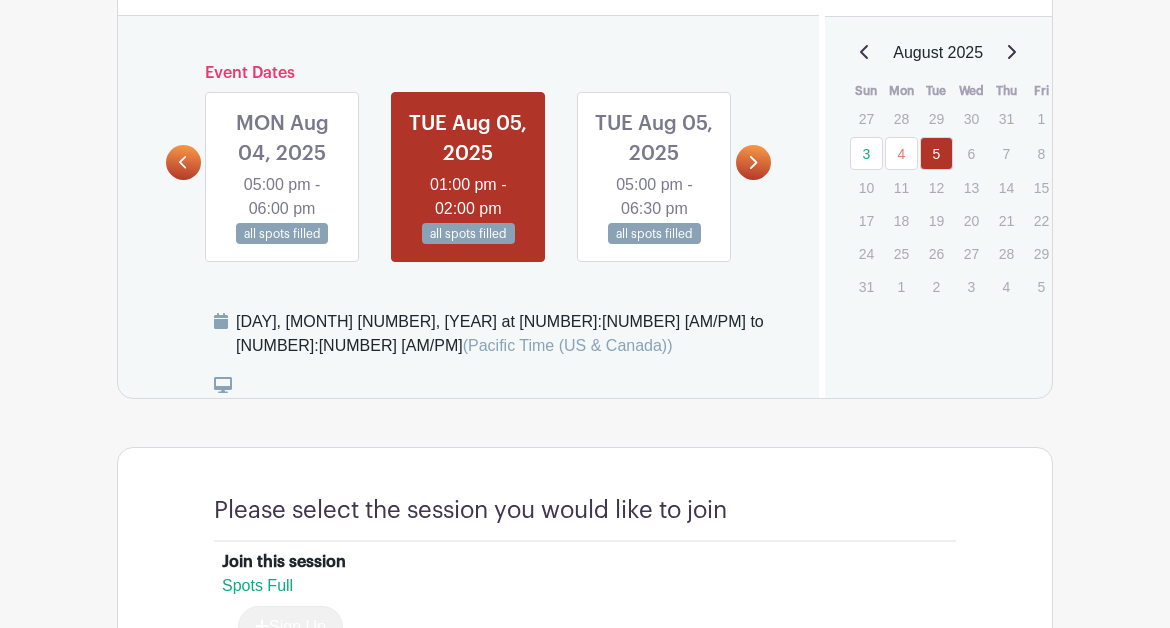 click on "6" at bounding box center [971, 153] 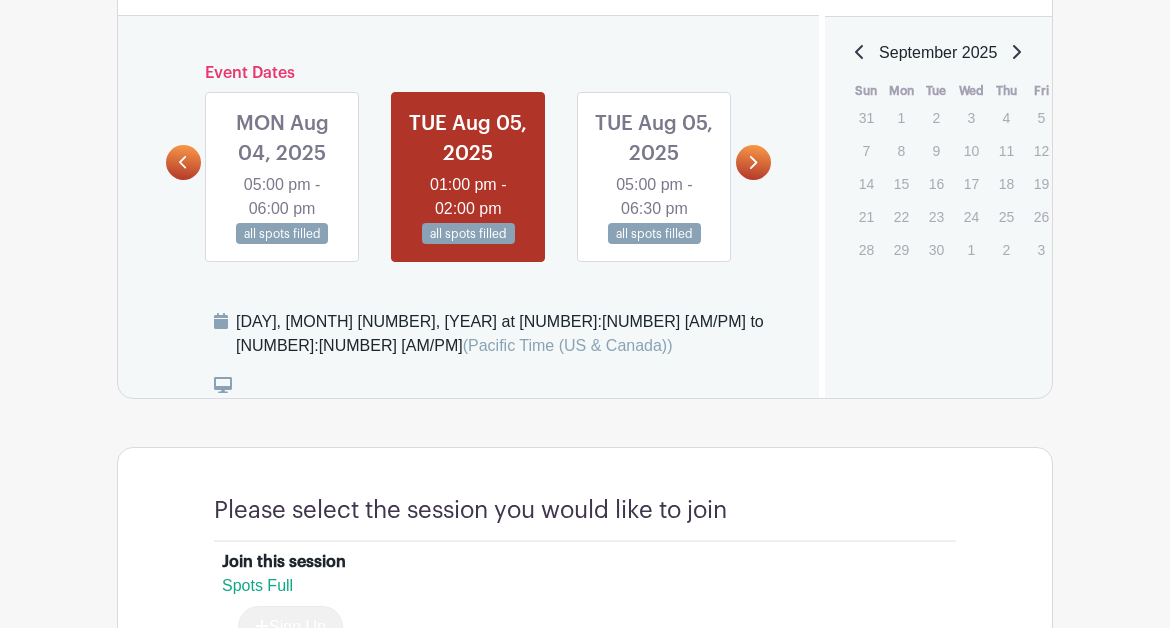 click on "September 2025" at bounding box center [939, 53] 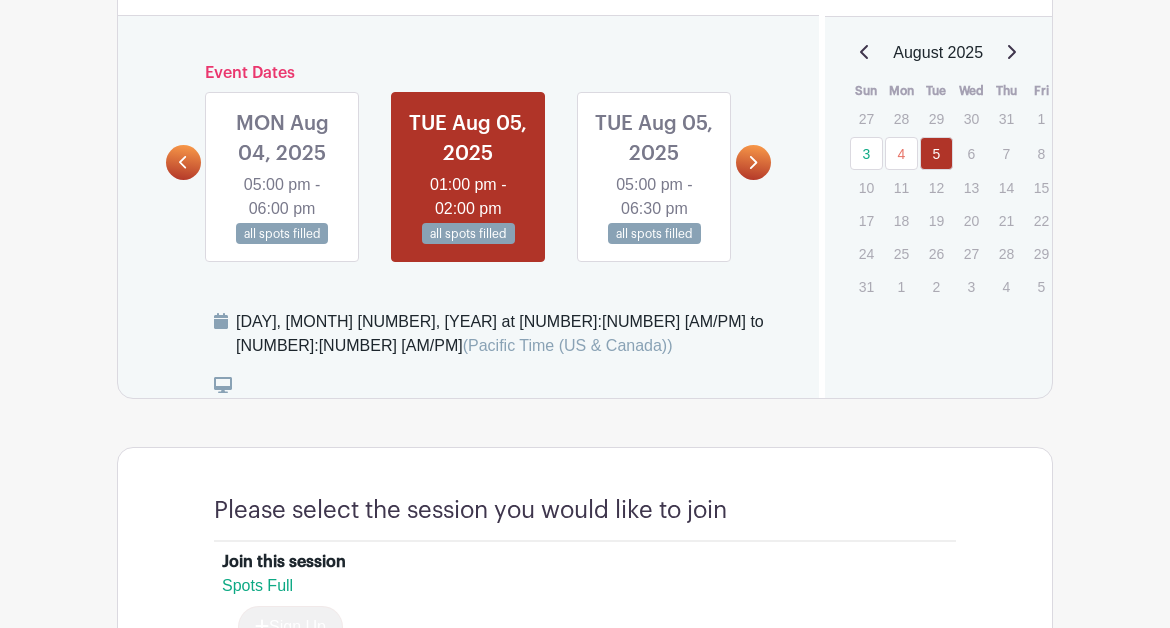 click 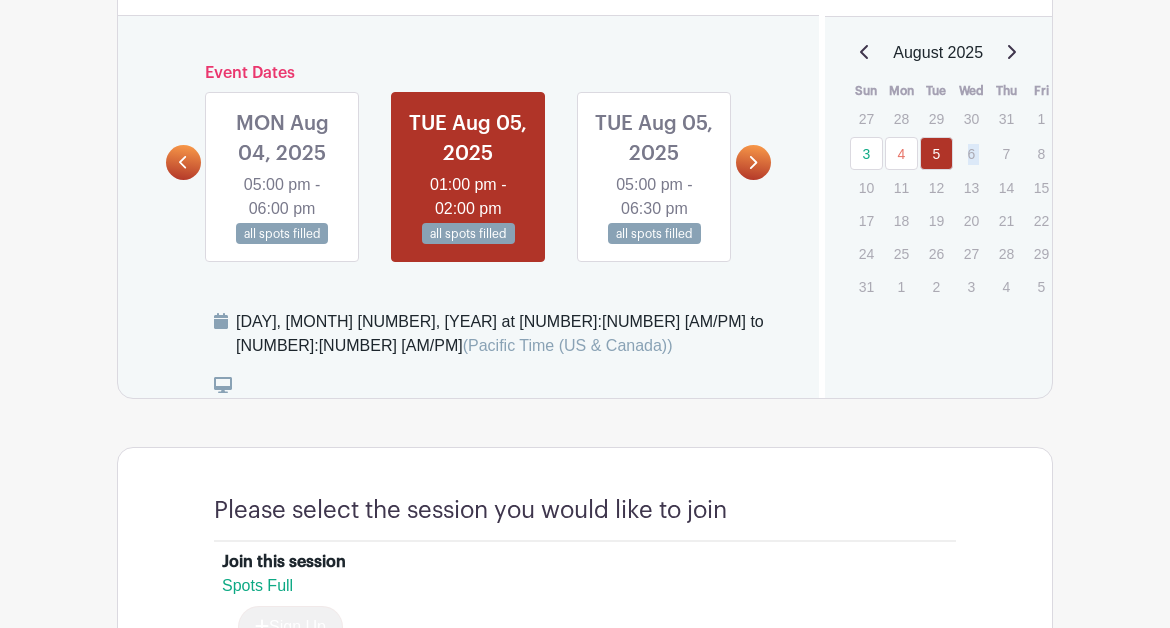 click on "6" at bounding box center [971, 153] 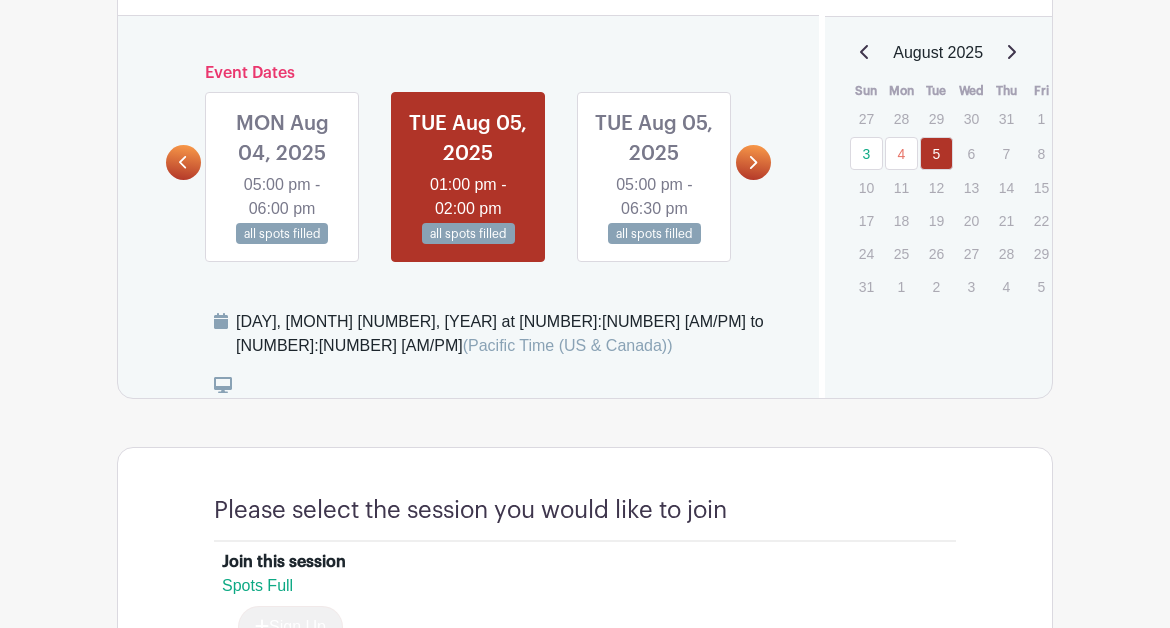 click on "7" at bounding box center [1006, 153] 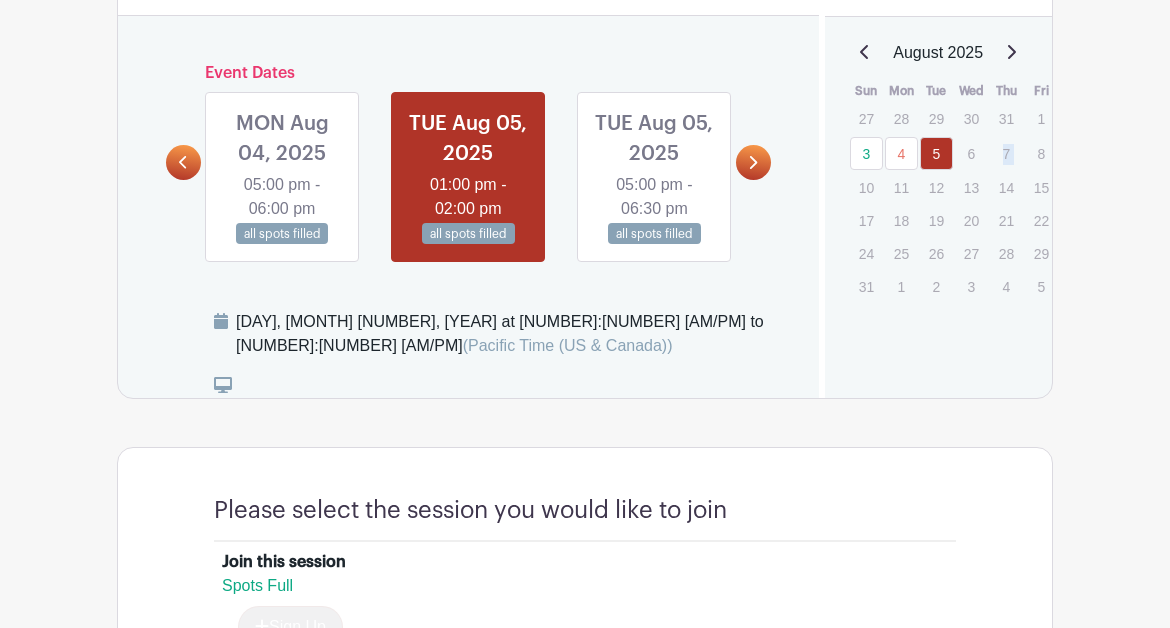click on "7" at bounding box center [1006, 153] 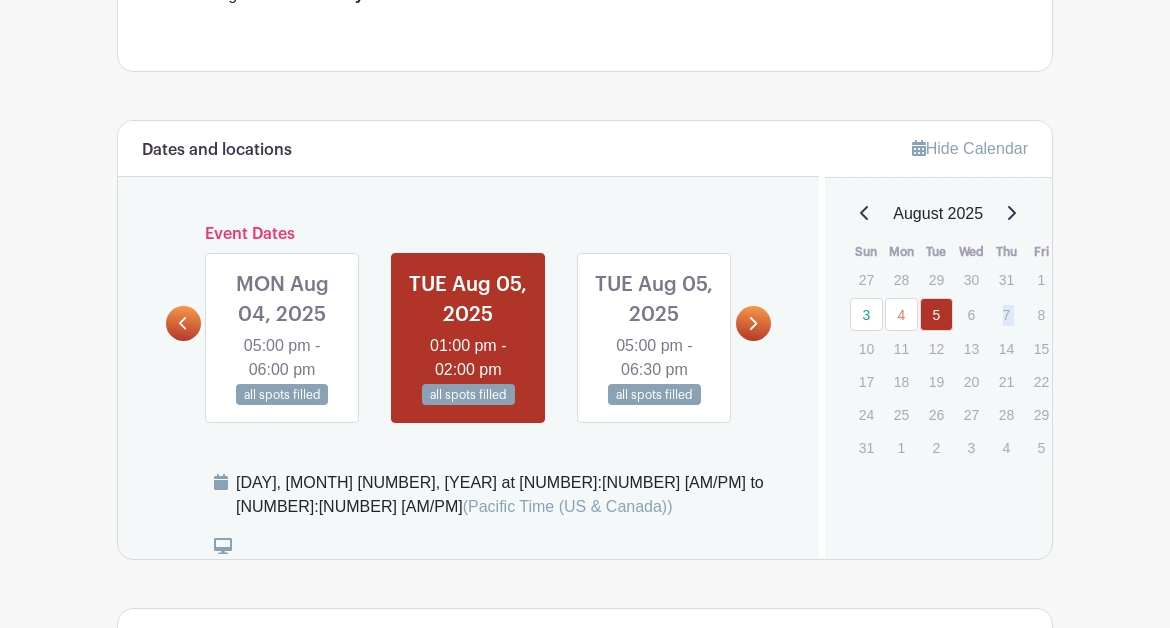 scroll, scrollTop: 826, scrollLeft: 0, axis: vertical 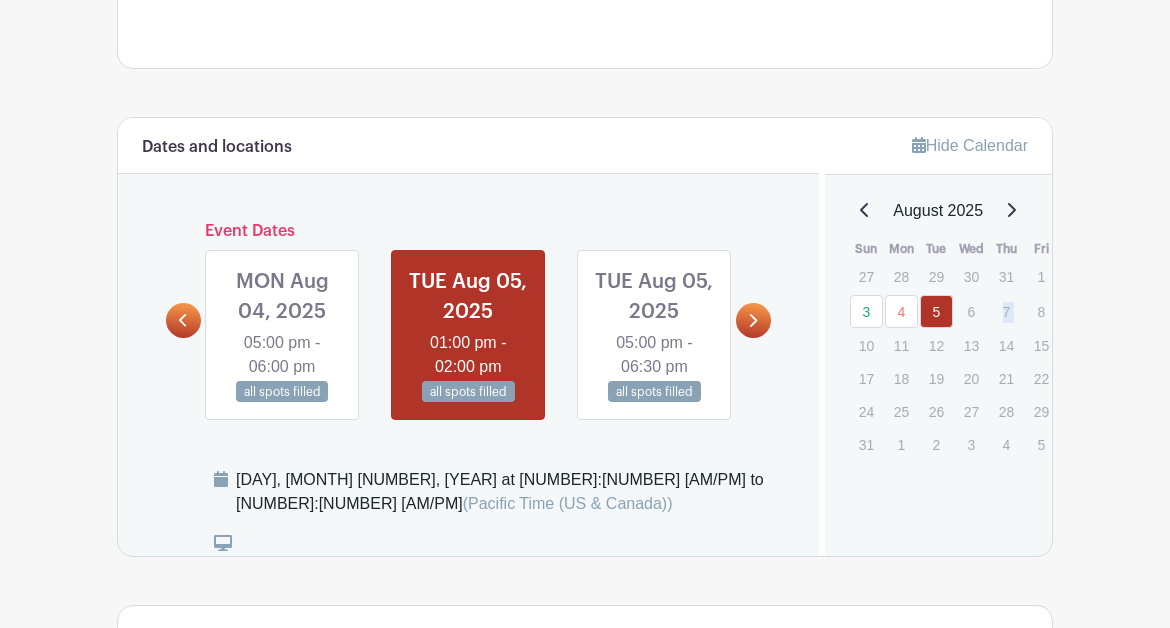 click 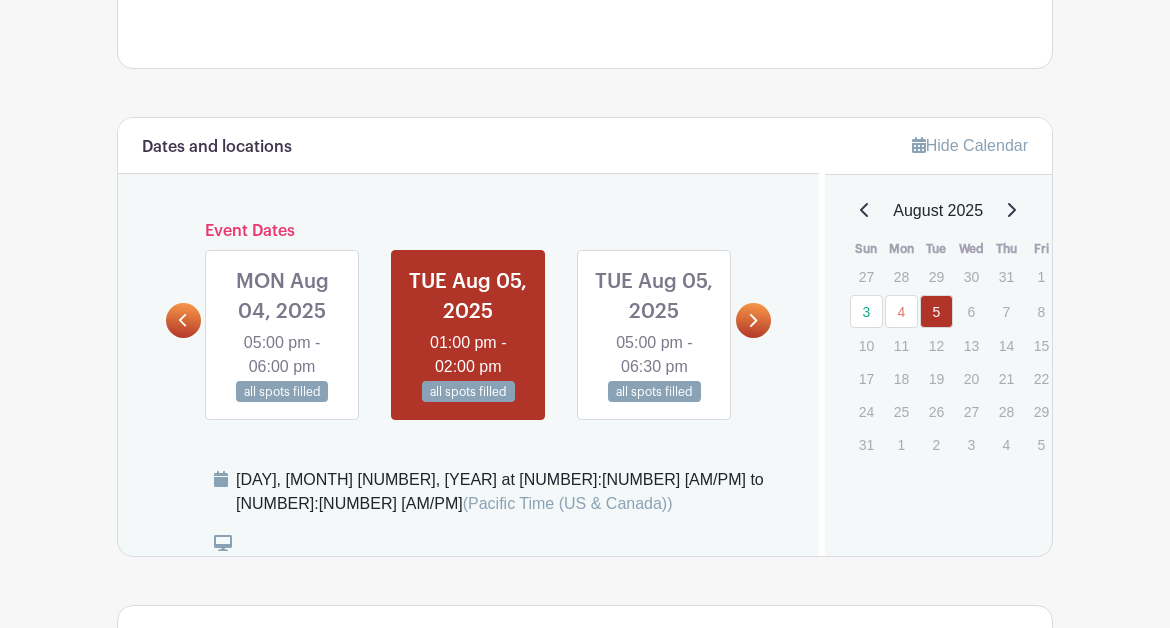 click on "6" at bounding box center [971, 311] 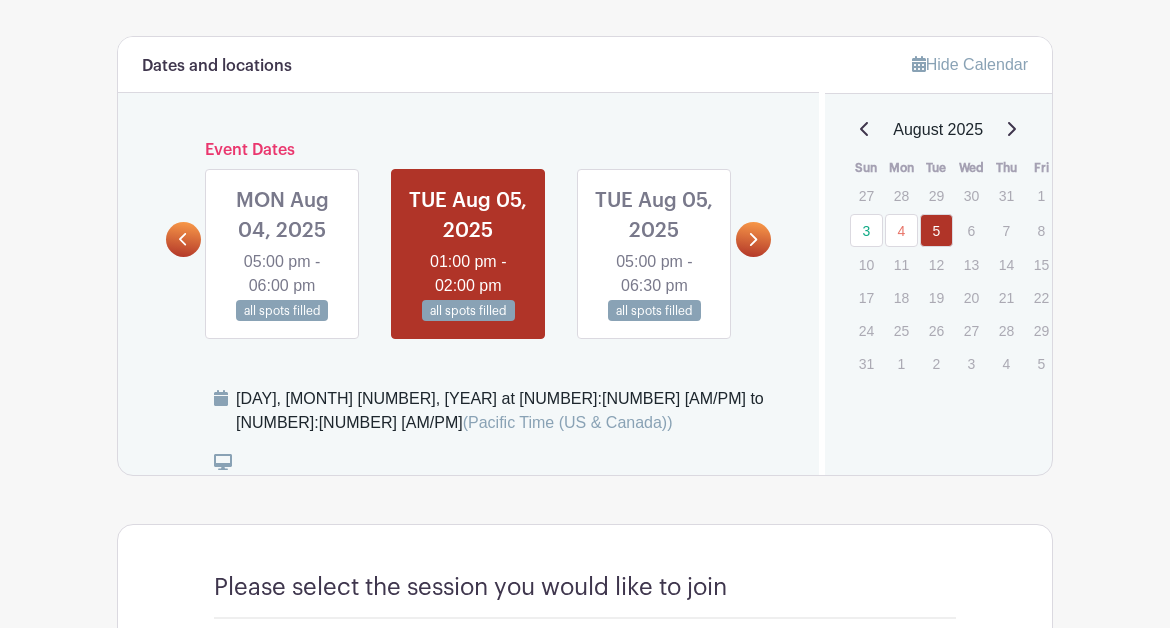 scroll, scrollTop: 930, scrollLeft: 0, axis: vertical 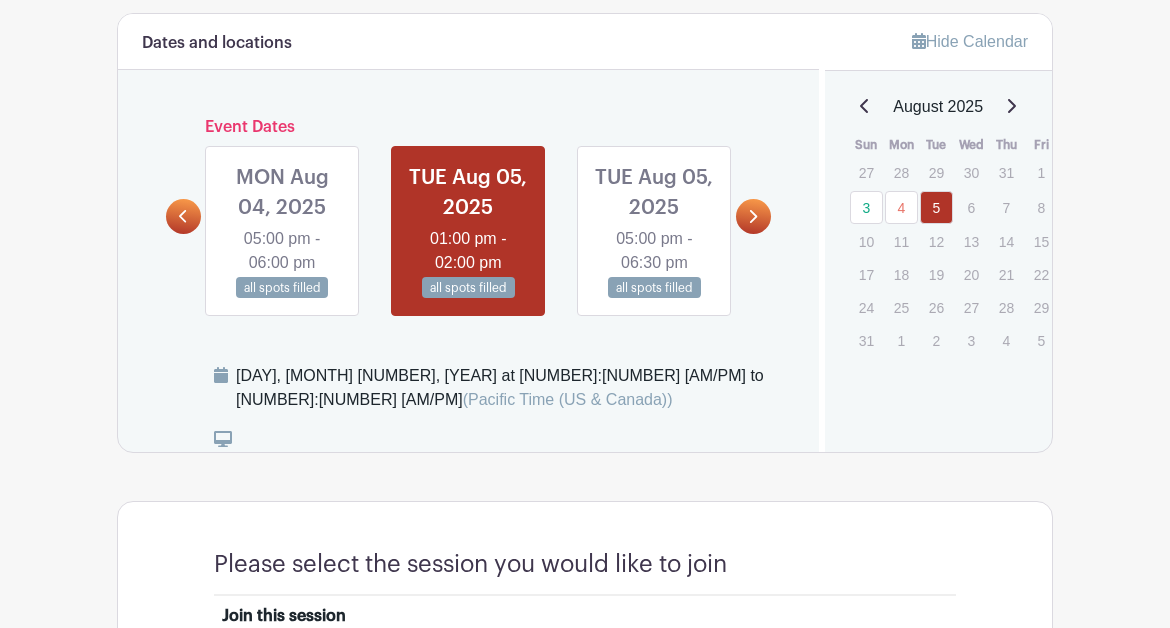 click 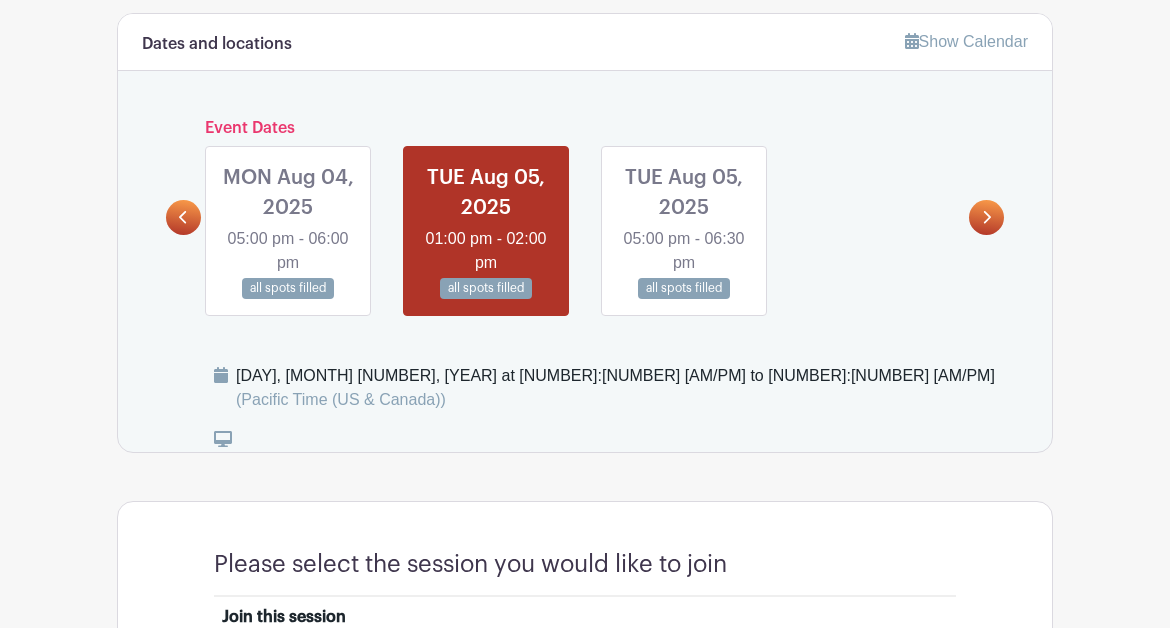 click on "Show Calendar" at bounding box center [966, 41] 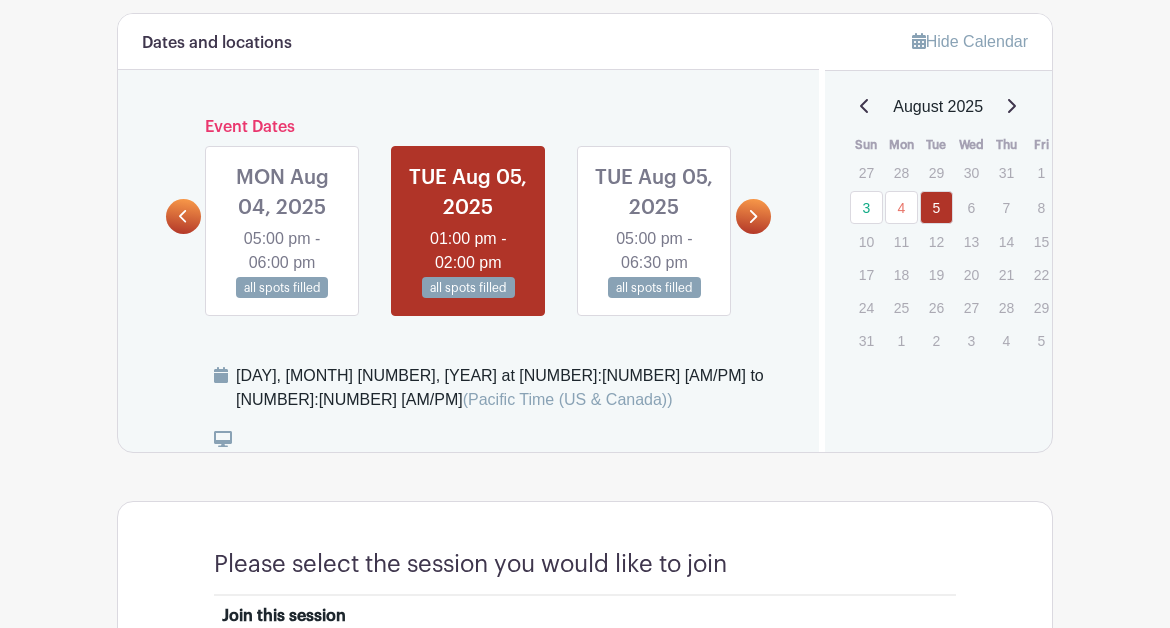 click on "6" at bounding box center [971, 207] 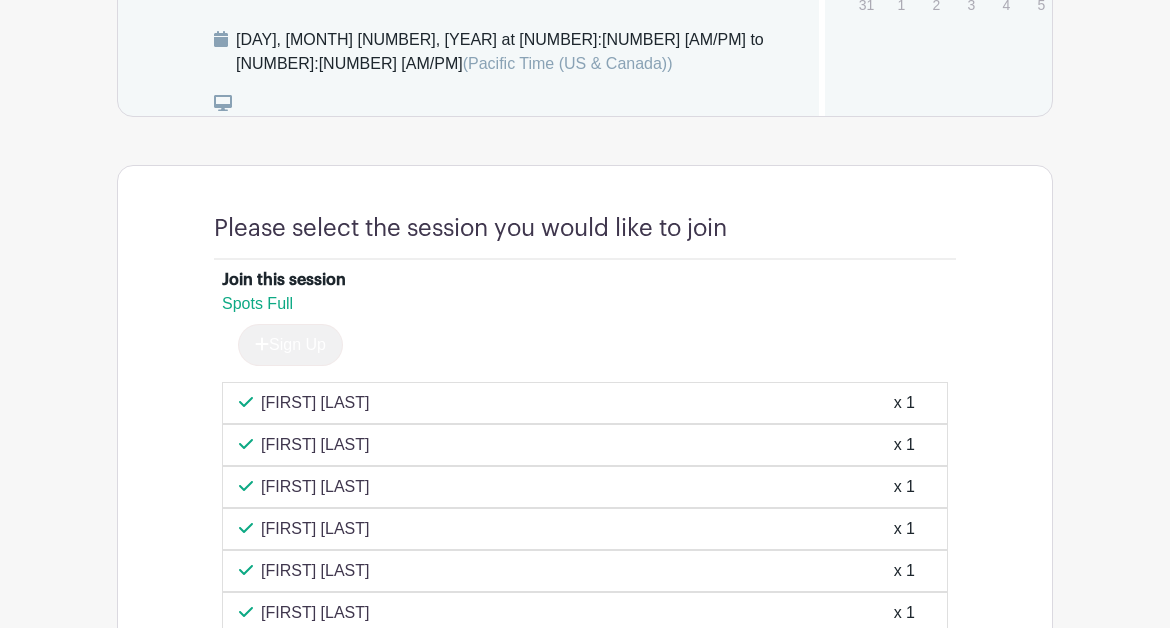 scroll, scrollTop: 1320, scrollLeft: 0, axis: vertical 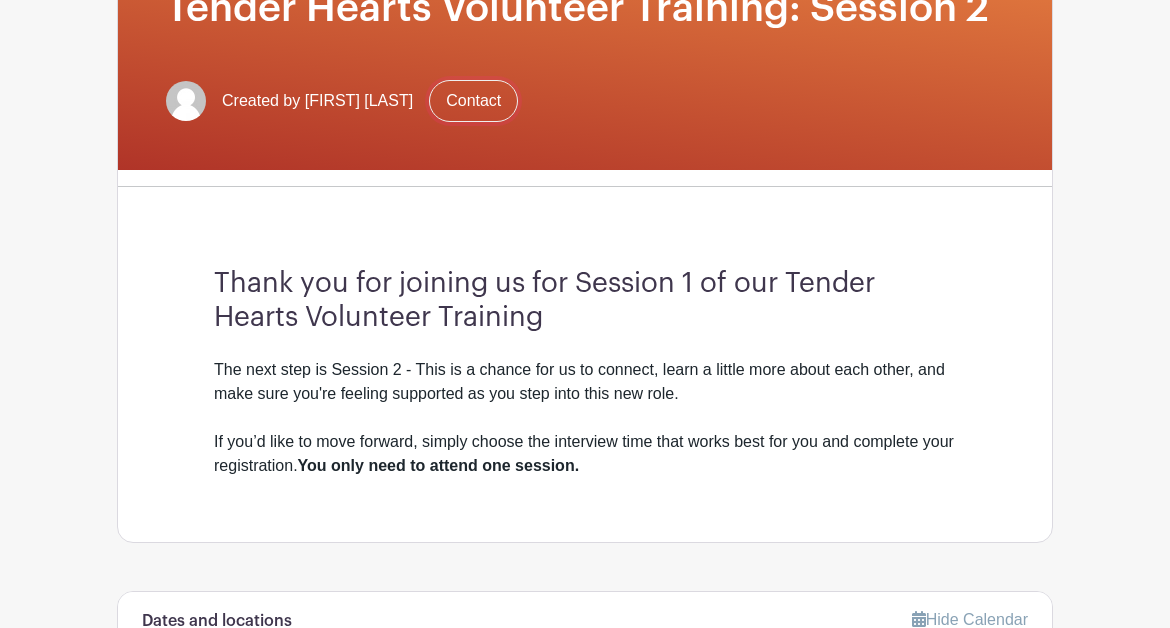 click on "Contact" at bounding box center [473, 101] 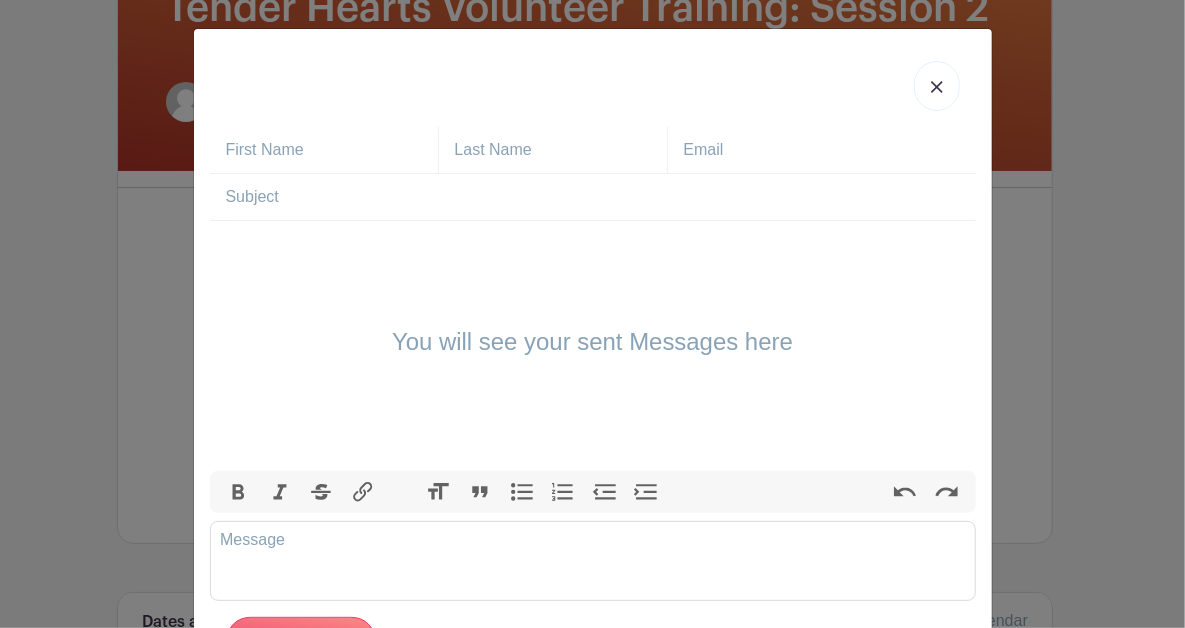 click at bounding box center (601, 197) 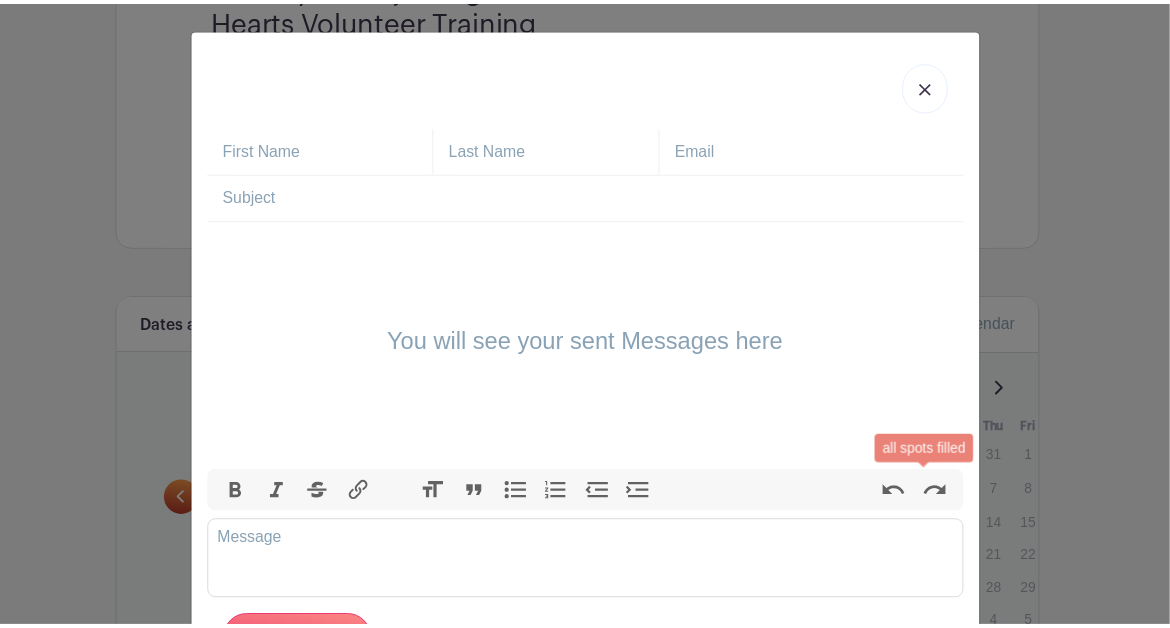 scroll, scrollTop: 896, scrollLeft: 0, axis: vertical 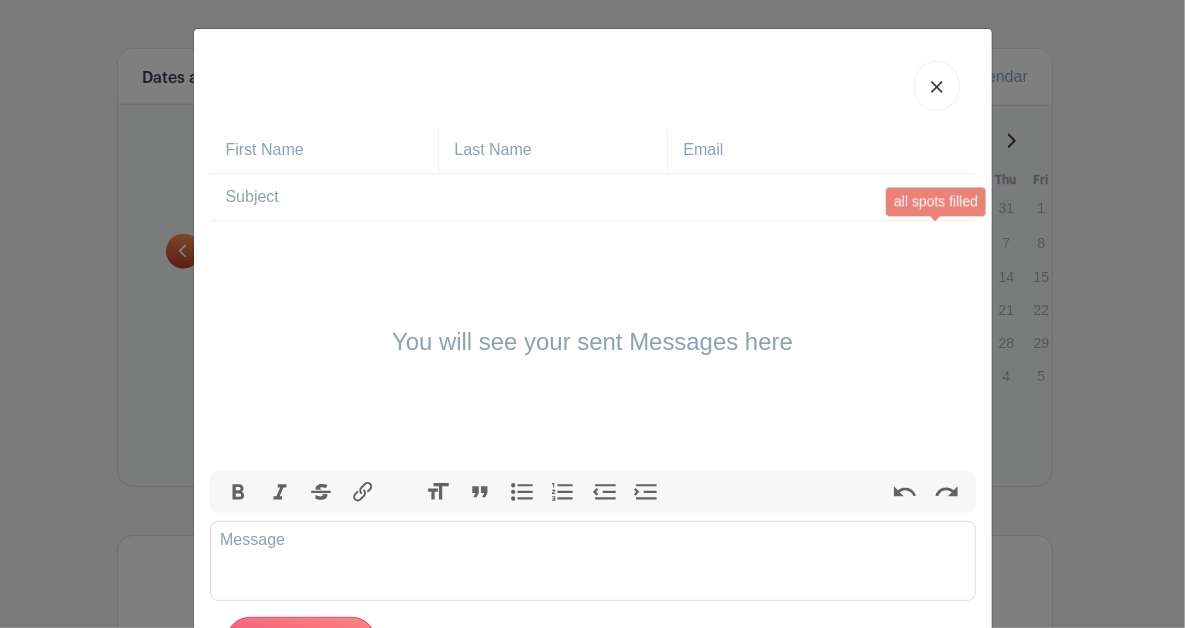 click at bounding box center (937, 87) 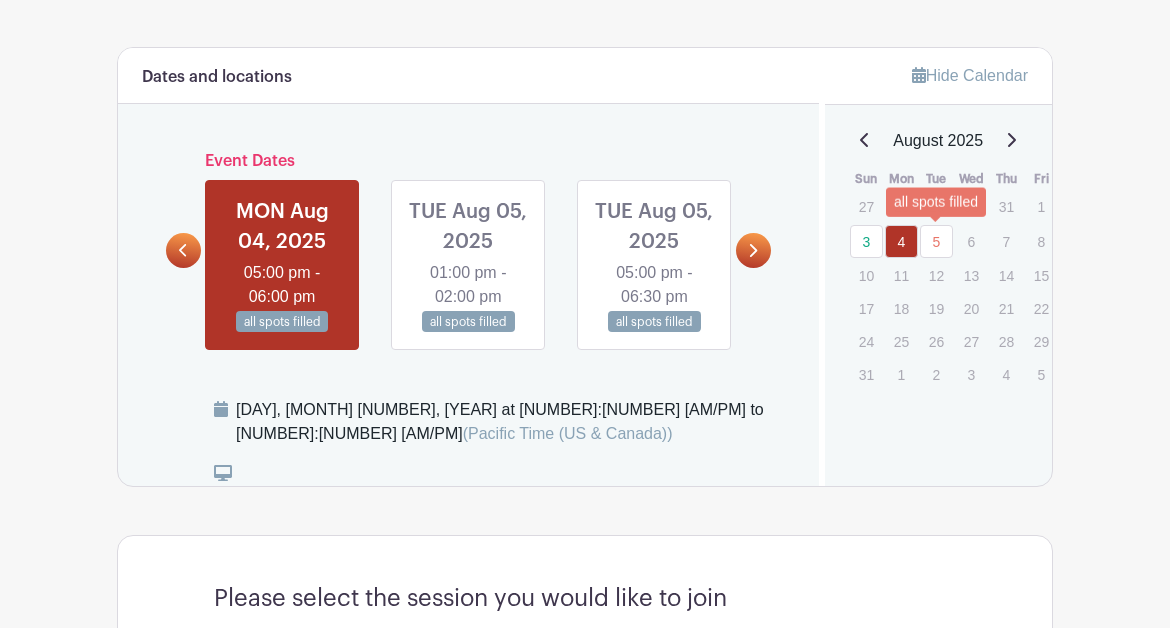 click on "5" at bounding box center (936, 241) 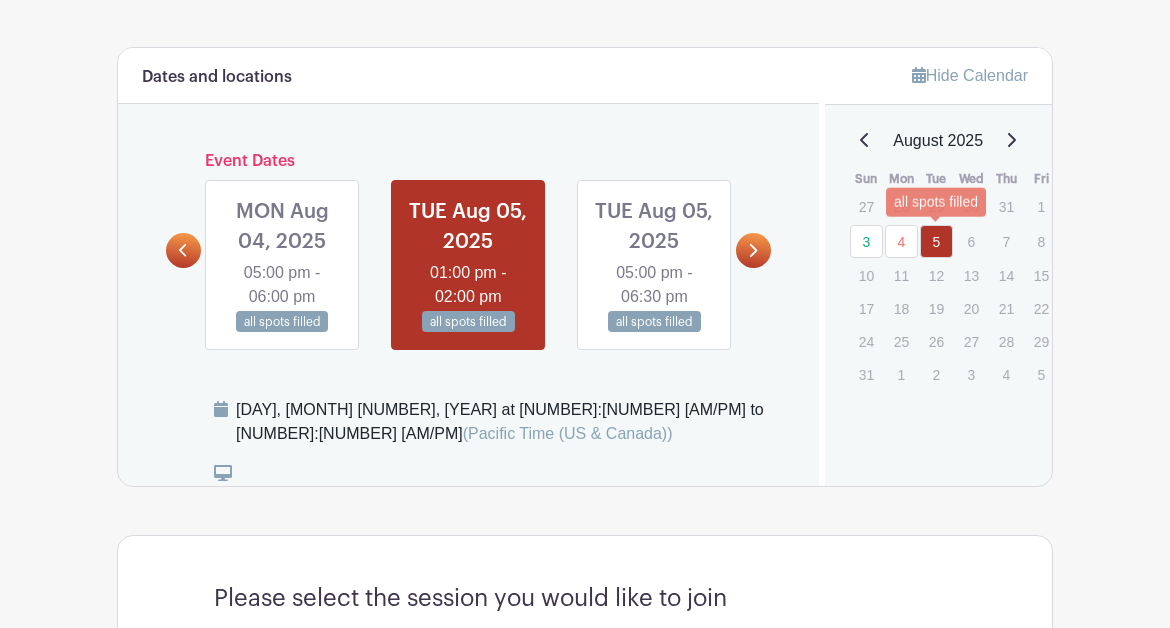 click on "6" at bounding box center (971, 241) 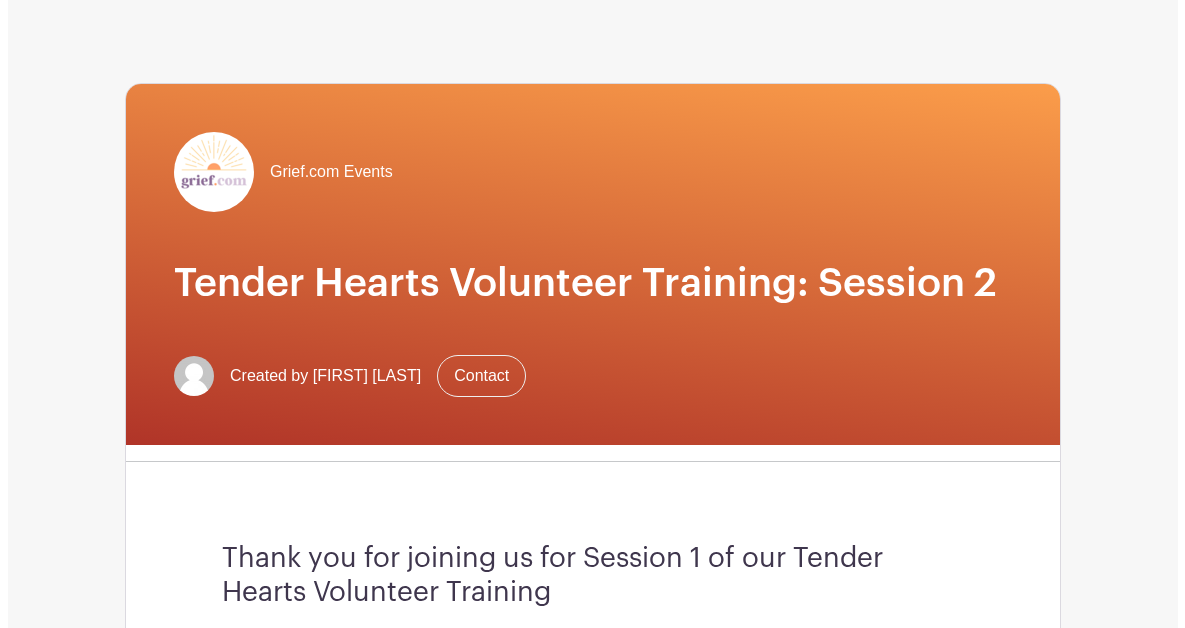 scroll, scrollTop: 0, scrollLeft: 0, axis: both 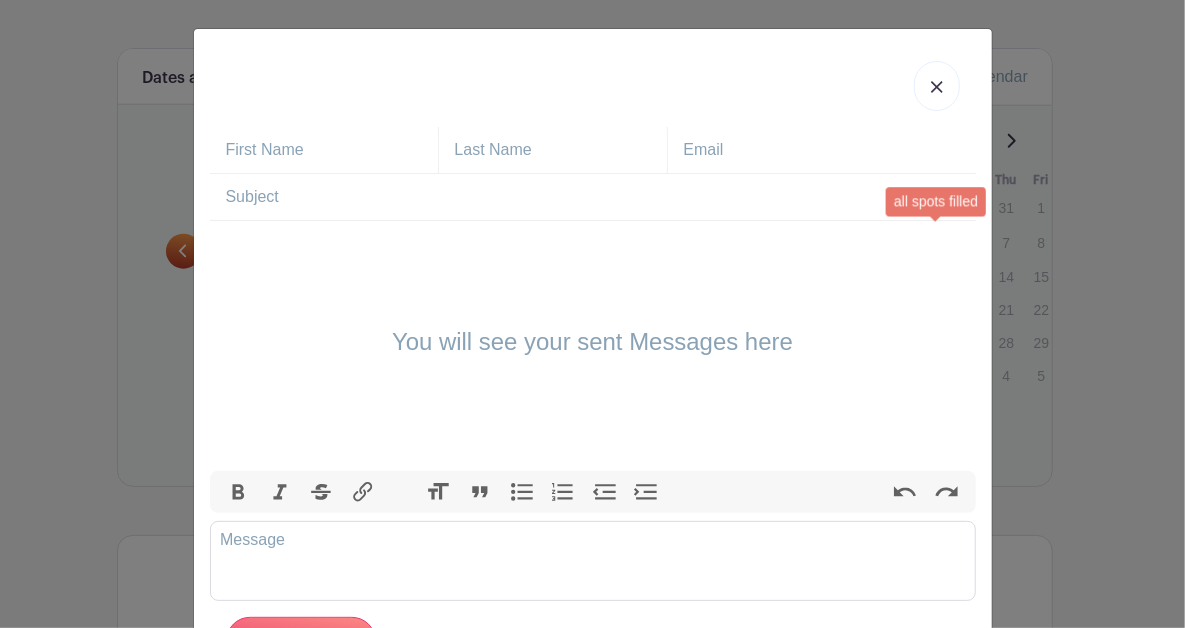 drag, startPoint x: 925, startPoint y: 84, endPoint x: 935, endPoint y: 91, distance: 12.206555 